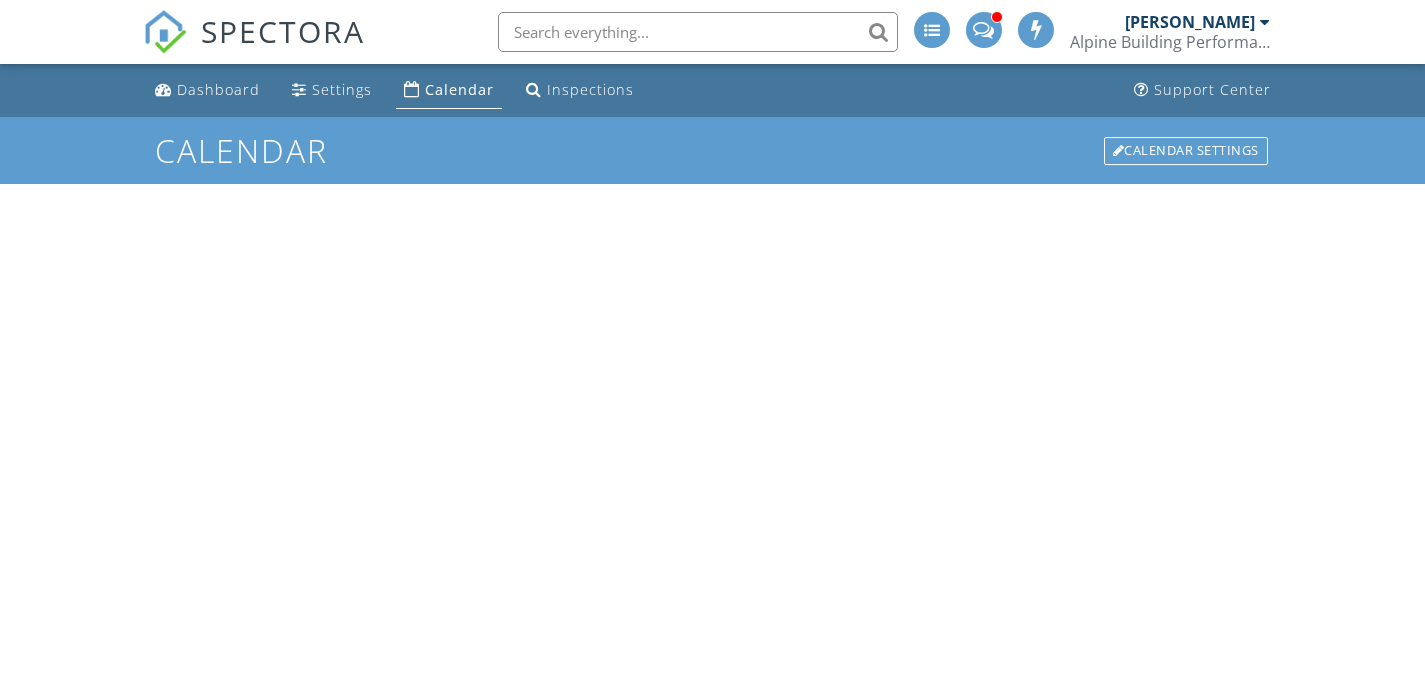 scroll, scrollTop: 0, scrollLeft: 0, axis: both 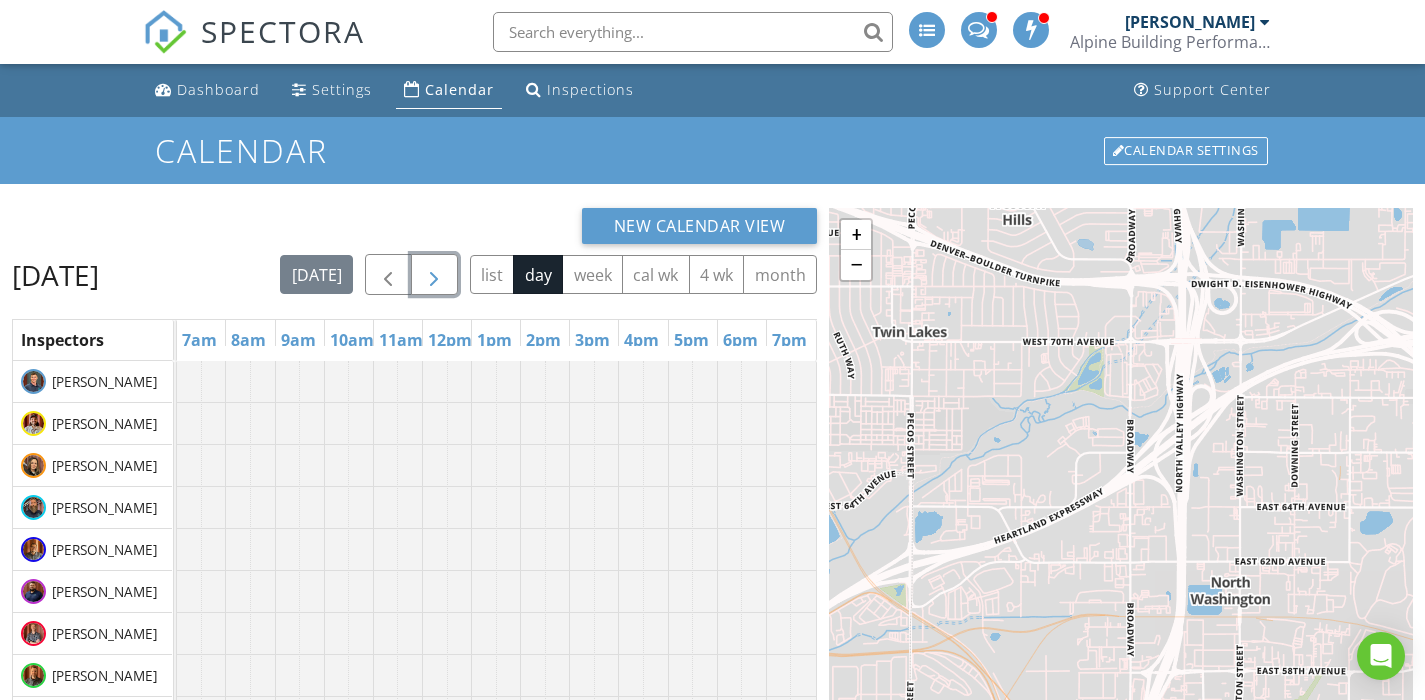 click at bounding box center [434, 275] 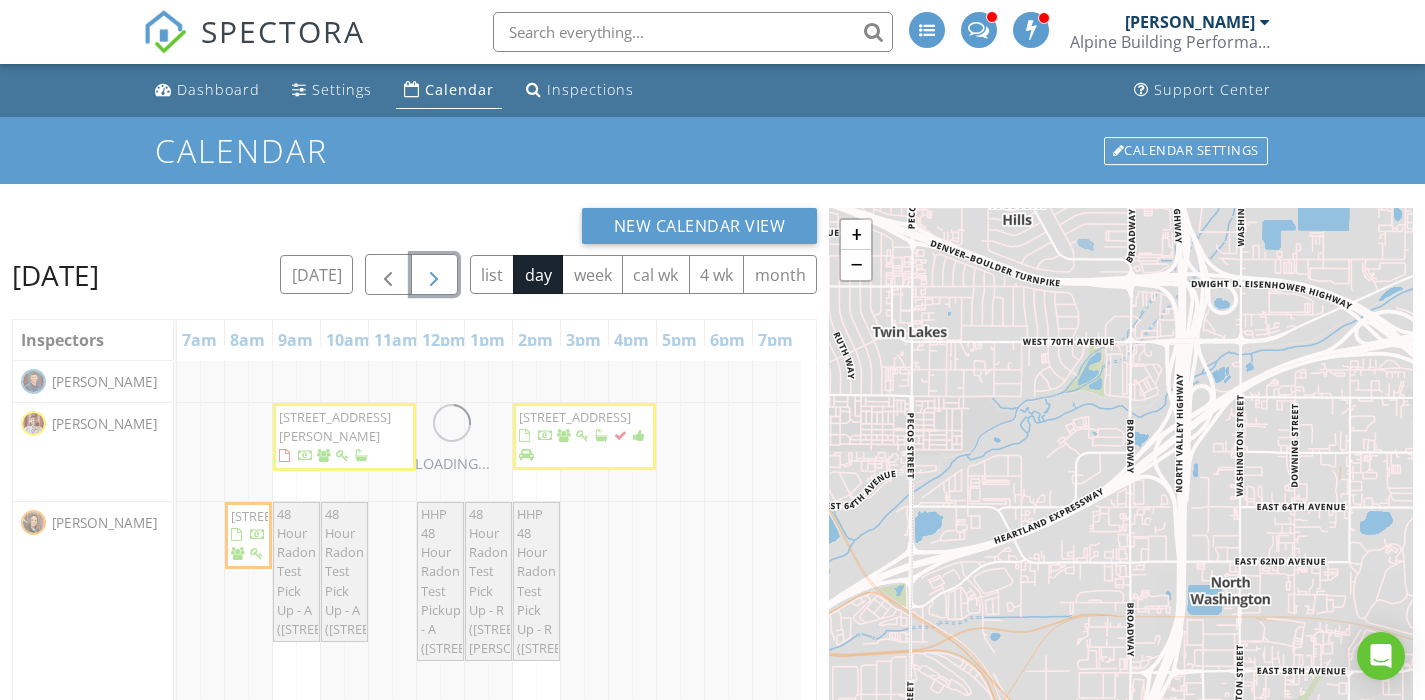 click at bounding box center (434, 275) 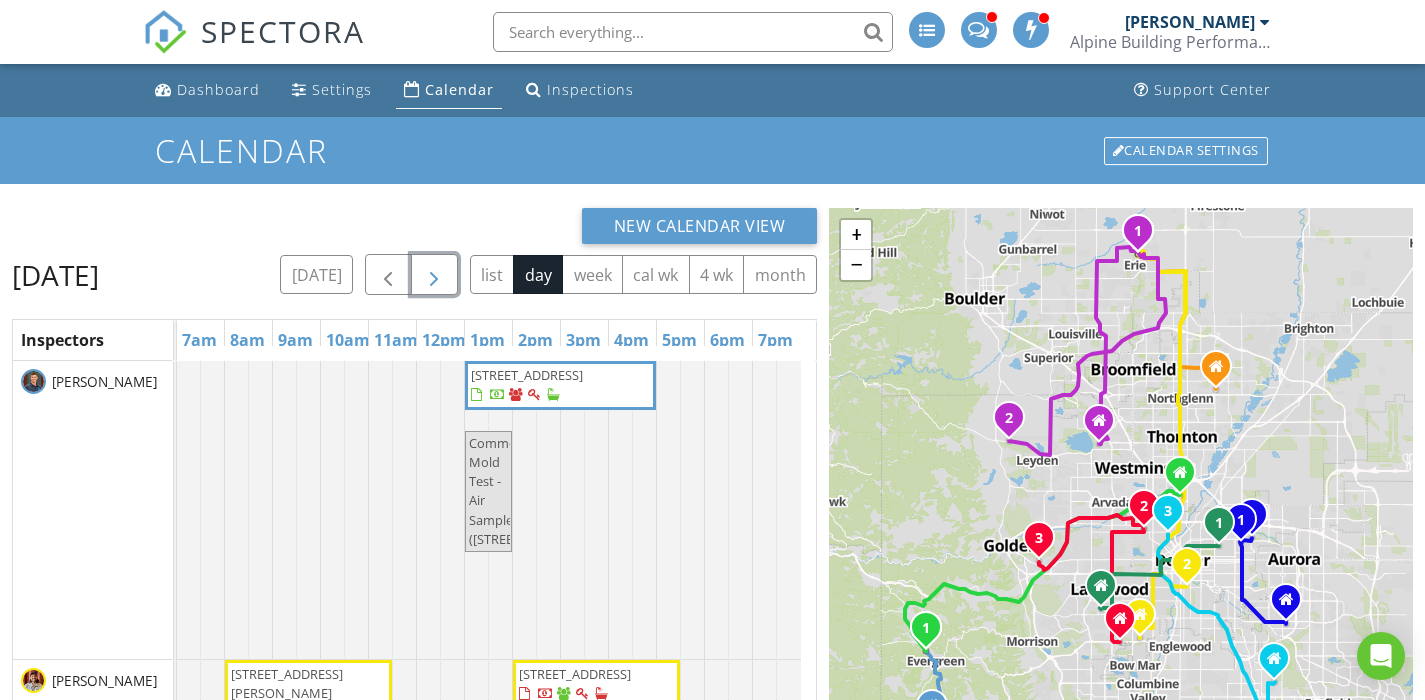 click at bounding box center (434, 275) 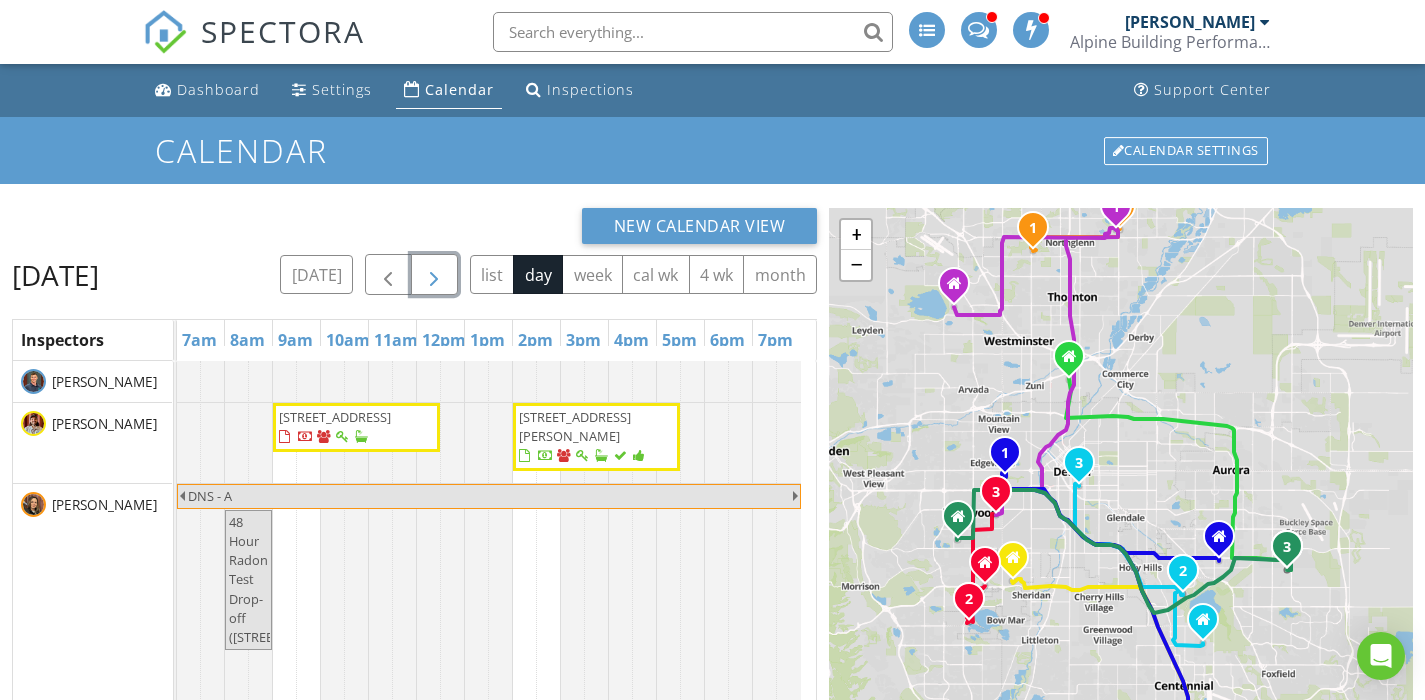 click at bounding box center [434, 275] 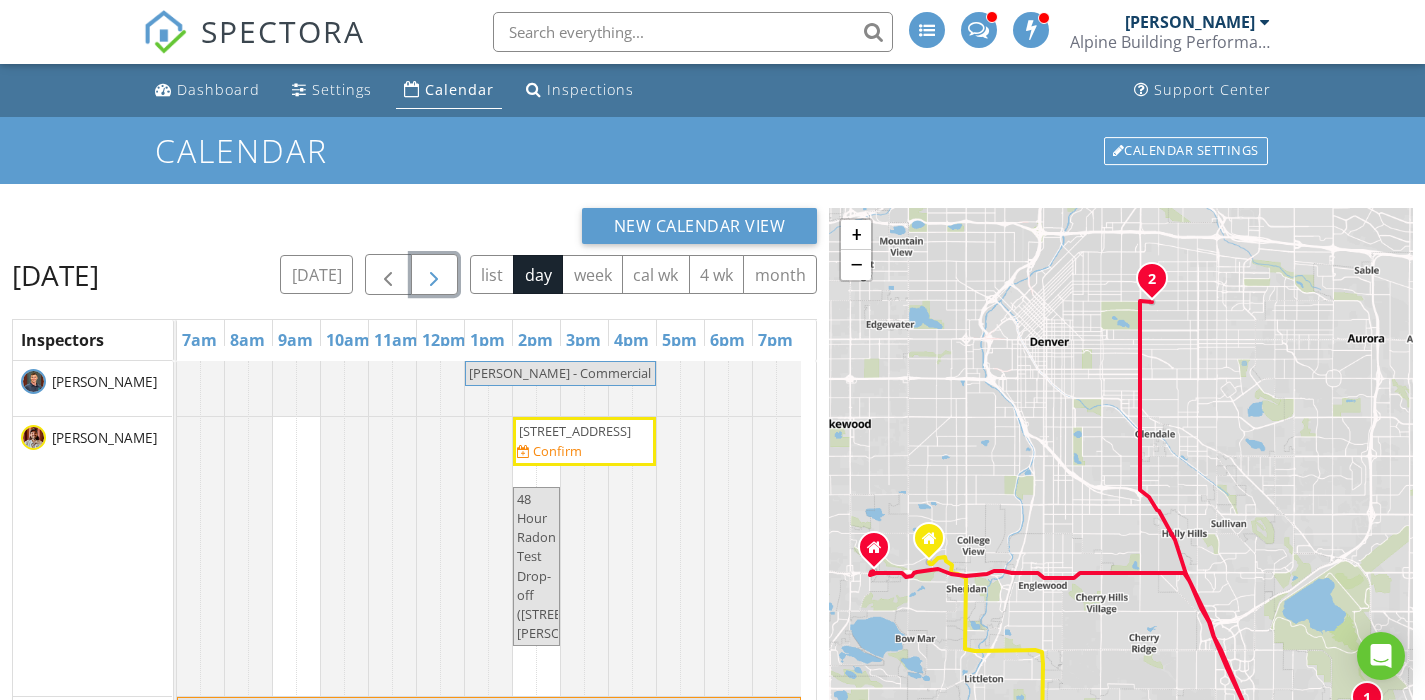 scroll, scrollTop: 62, scrollLeft: 0, axis: vertical 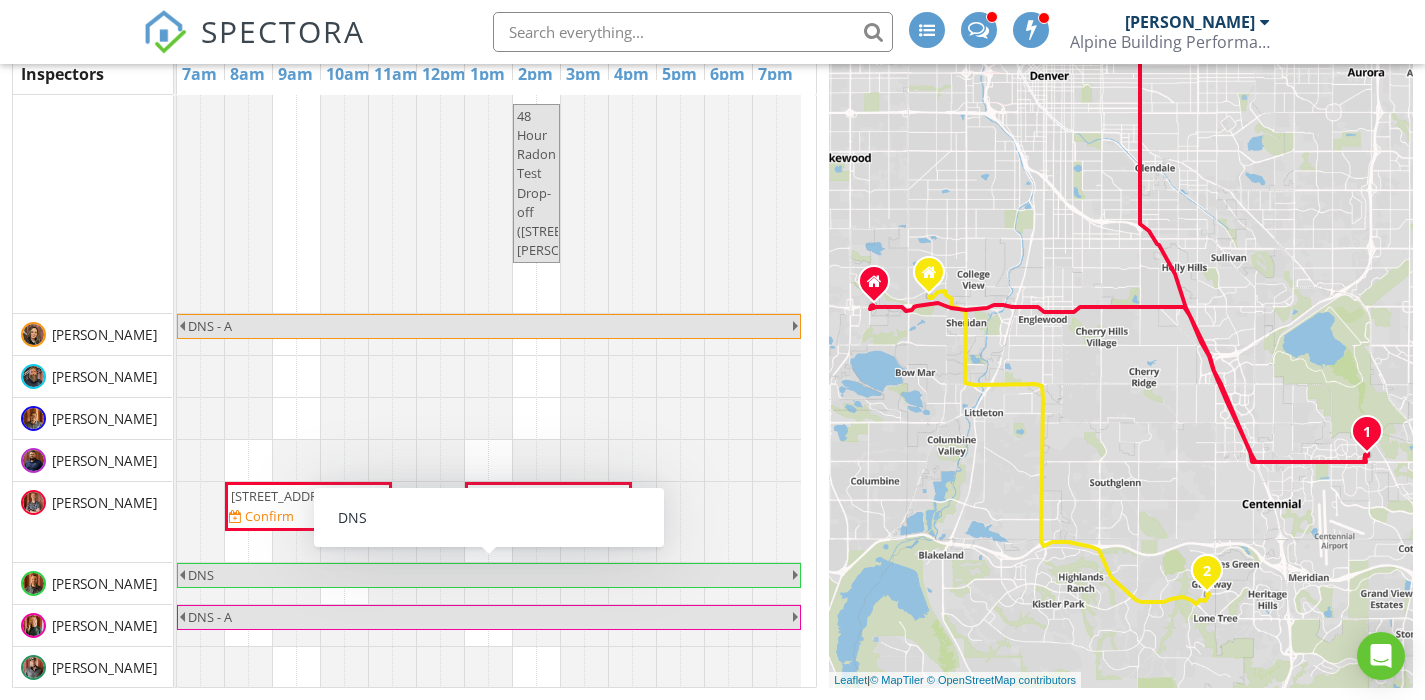 click on "DNS" at bounding box center (489, 575) 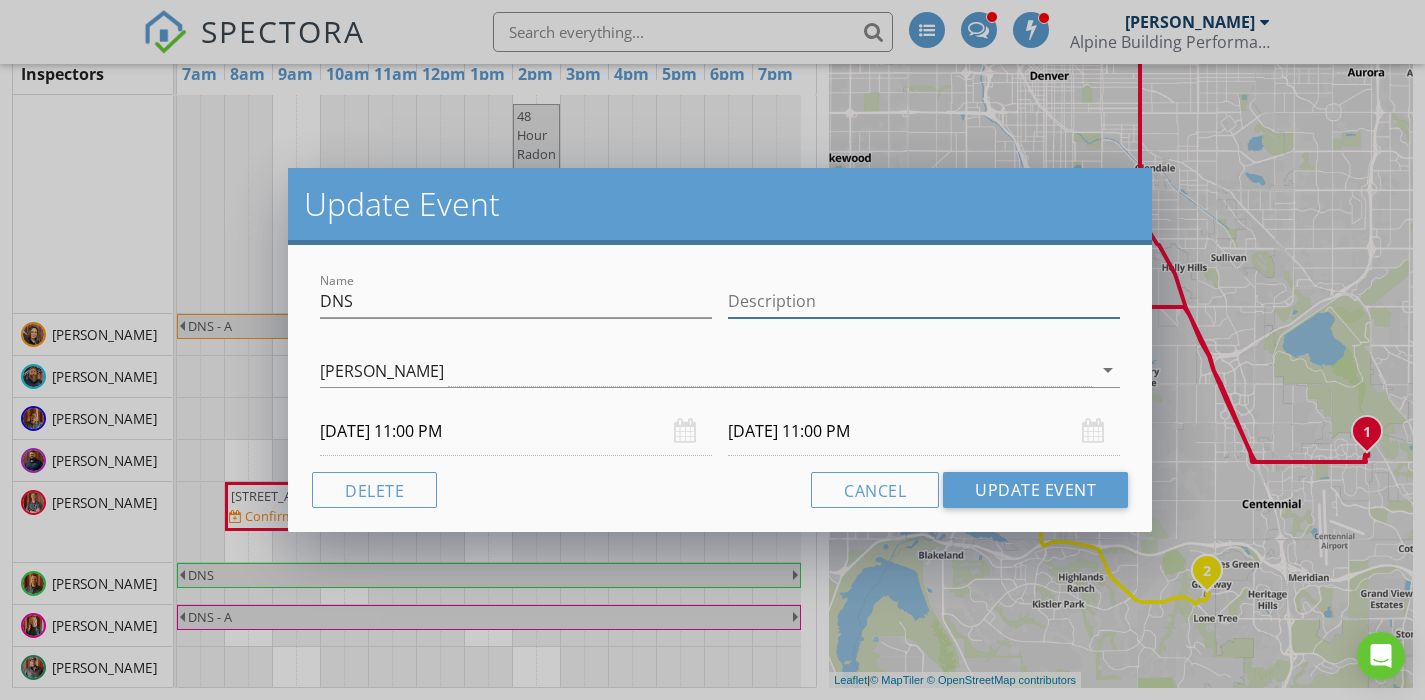 click on "Description" at bounding box center (924, 301) 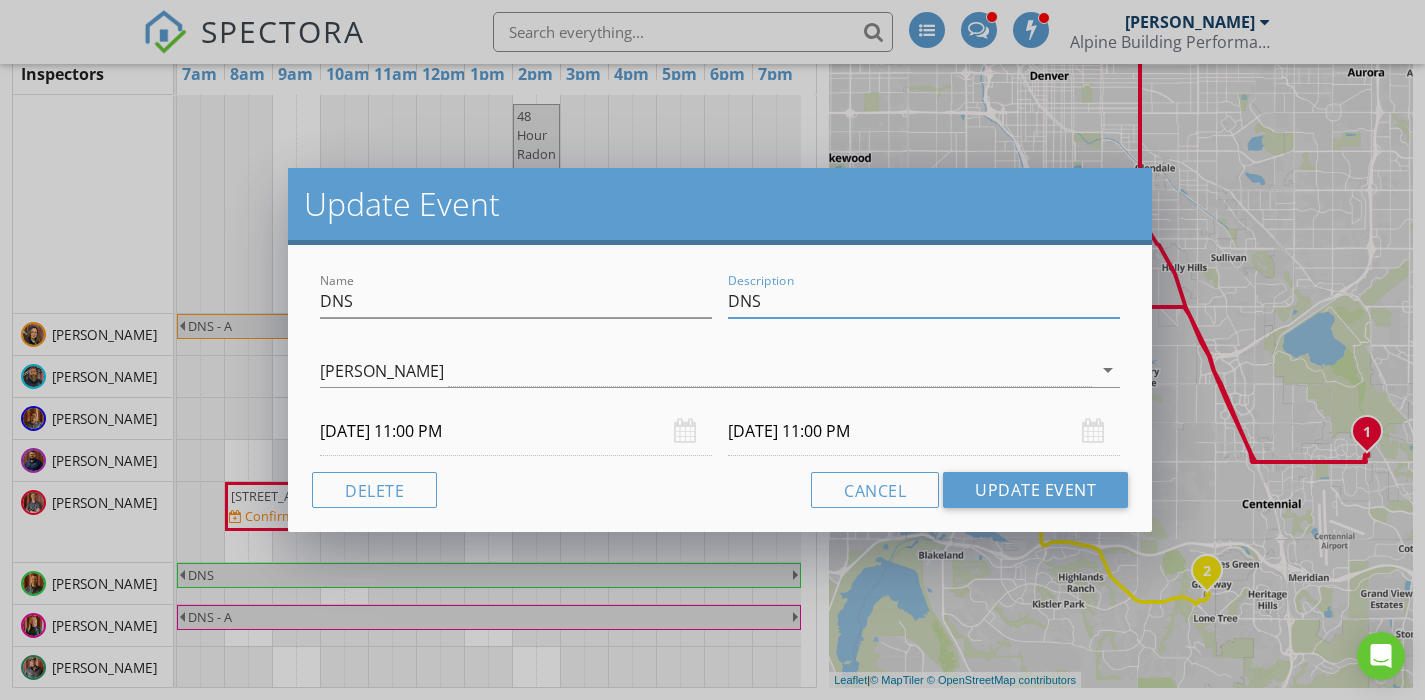 type on "DNS" 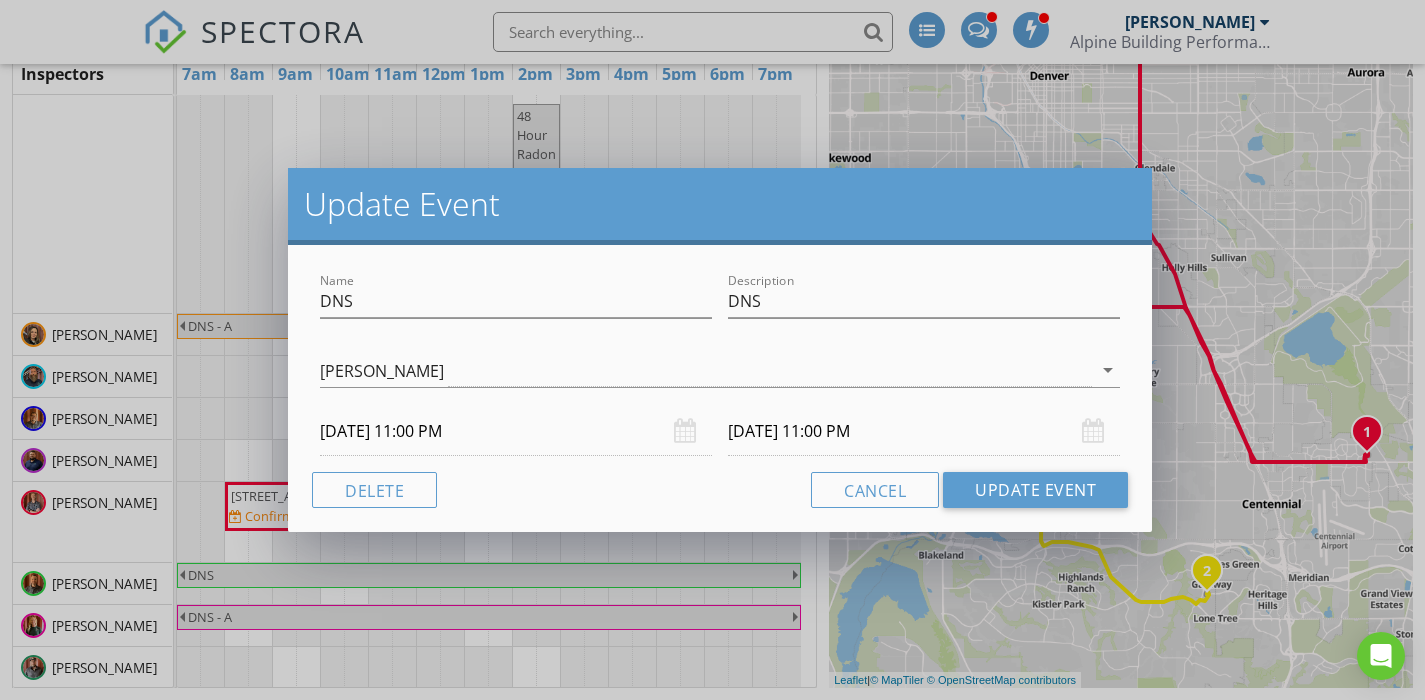 click on "[DATE] 11:00 PM" at bounding box center (516, 431) 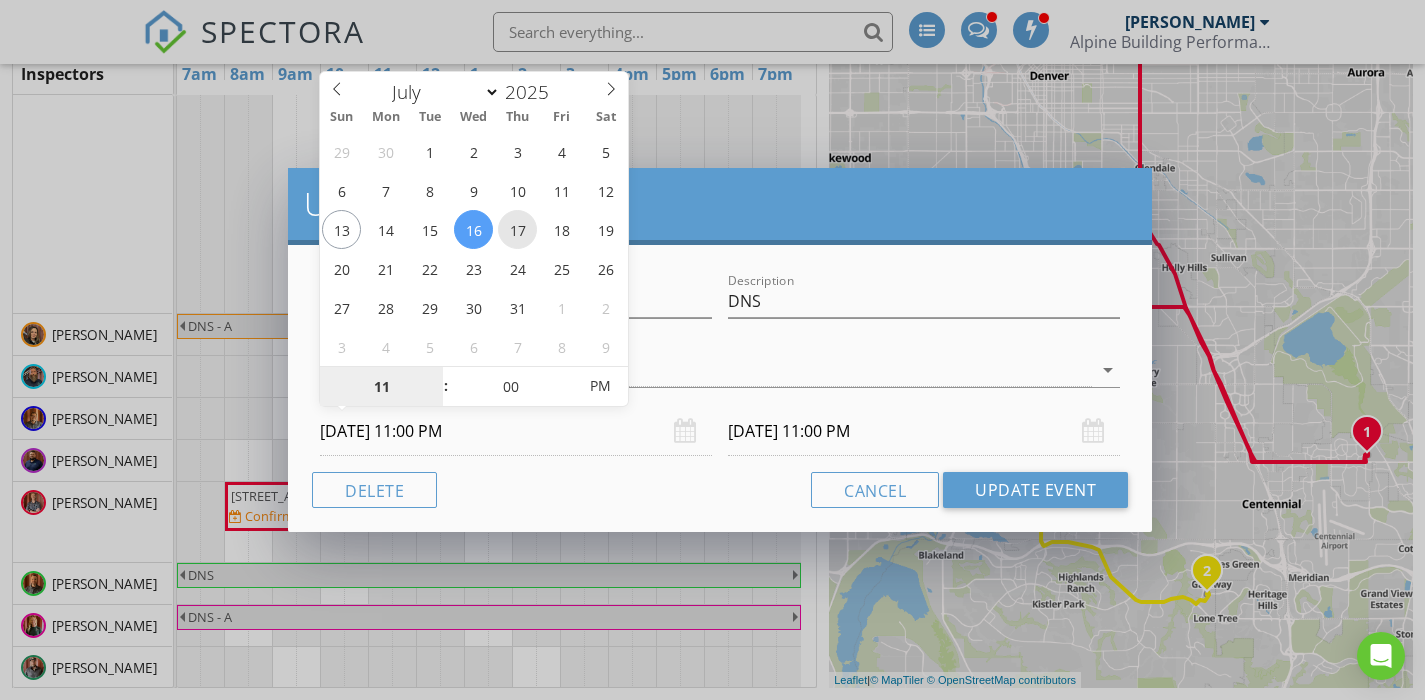 type on "[DATE] 11:00 PM" 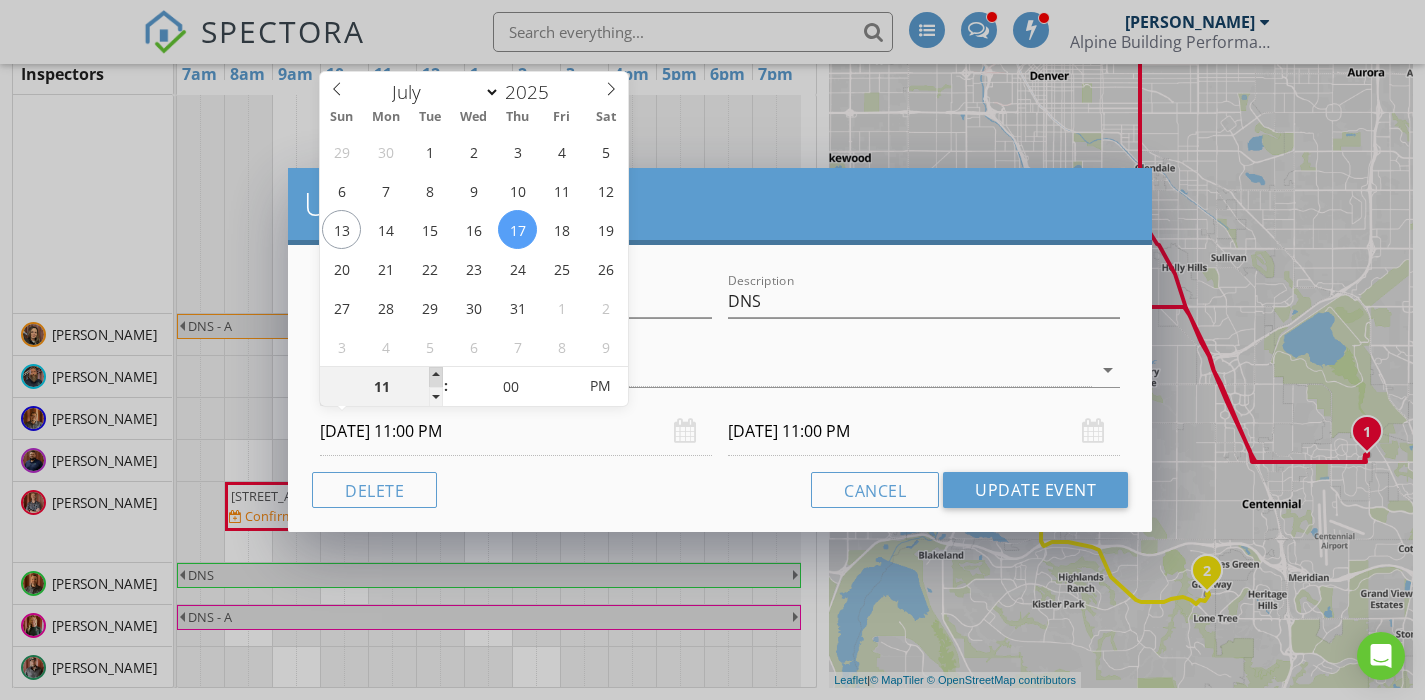 type on "12" 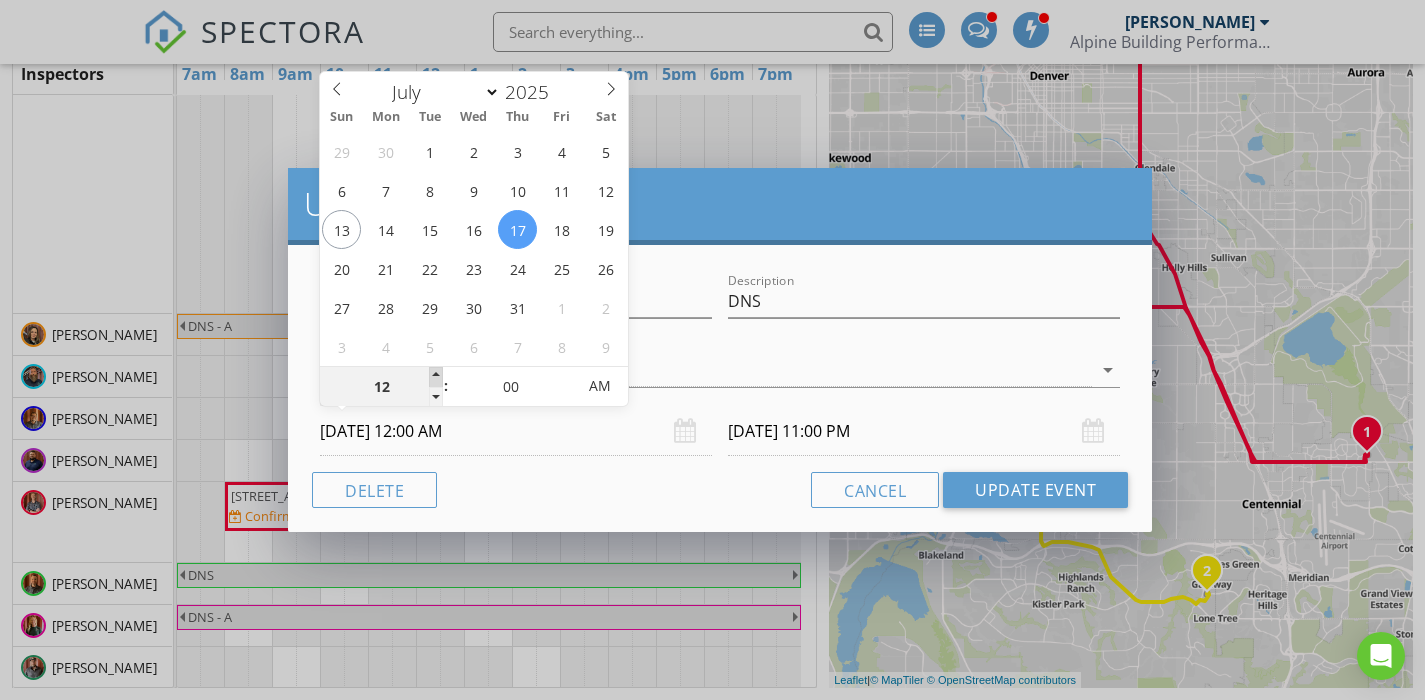 click at bounding box center [436, 377] 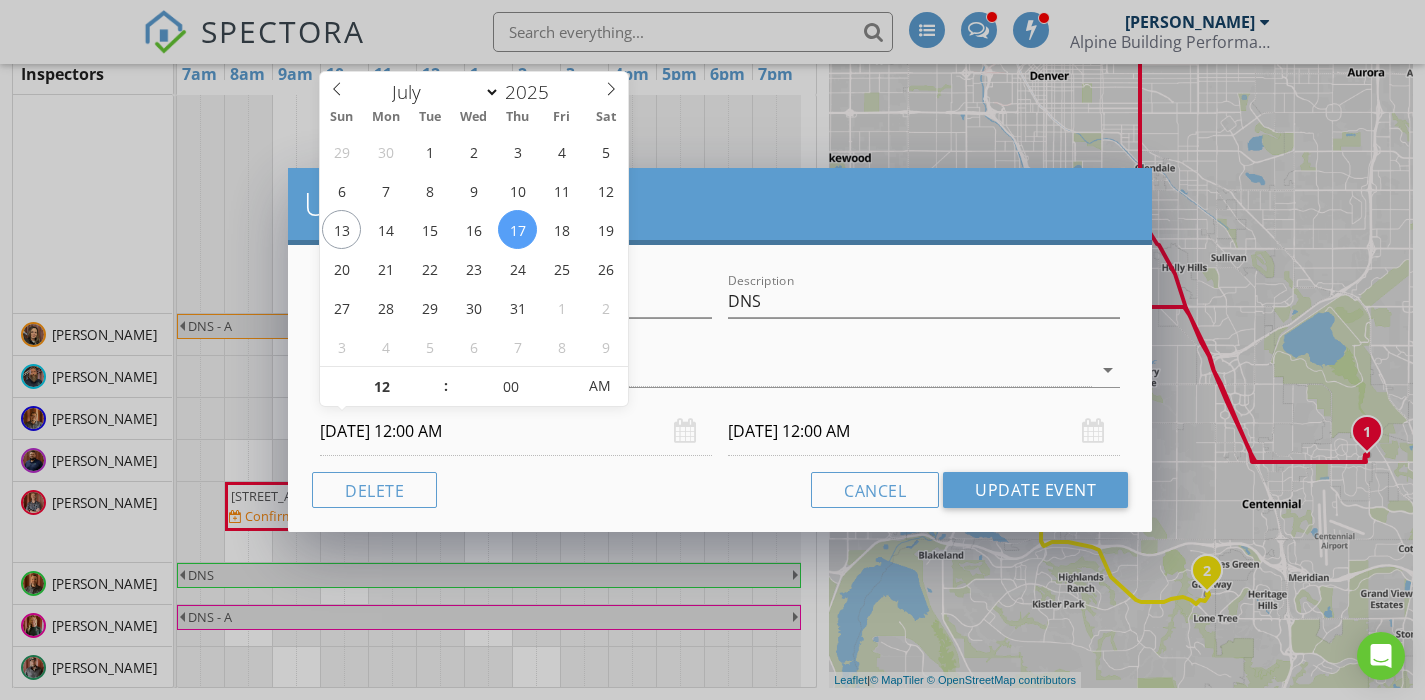 click on "Cancel   Update Event" at bounding box center [720, 490] 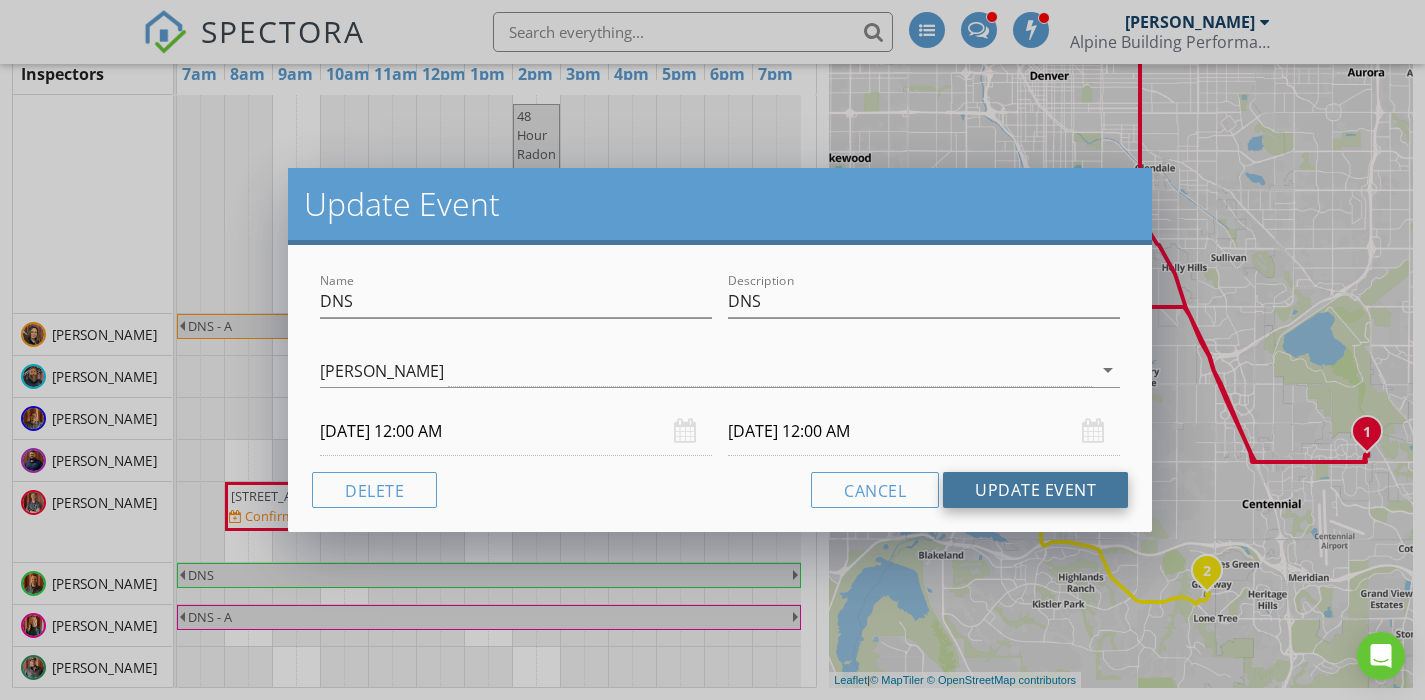 click on "Update Event" at bounding box center [1035, 490] 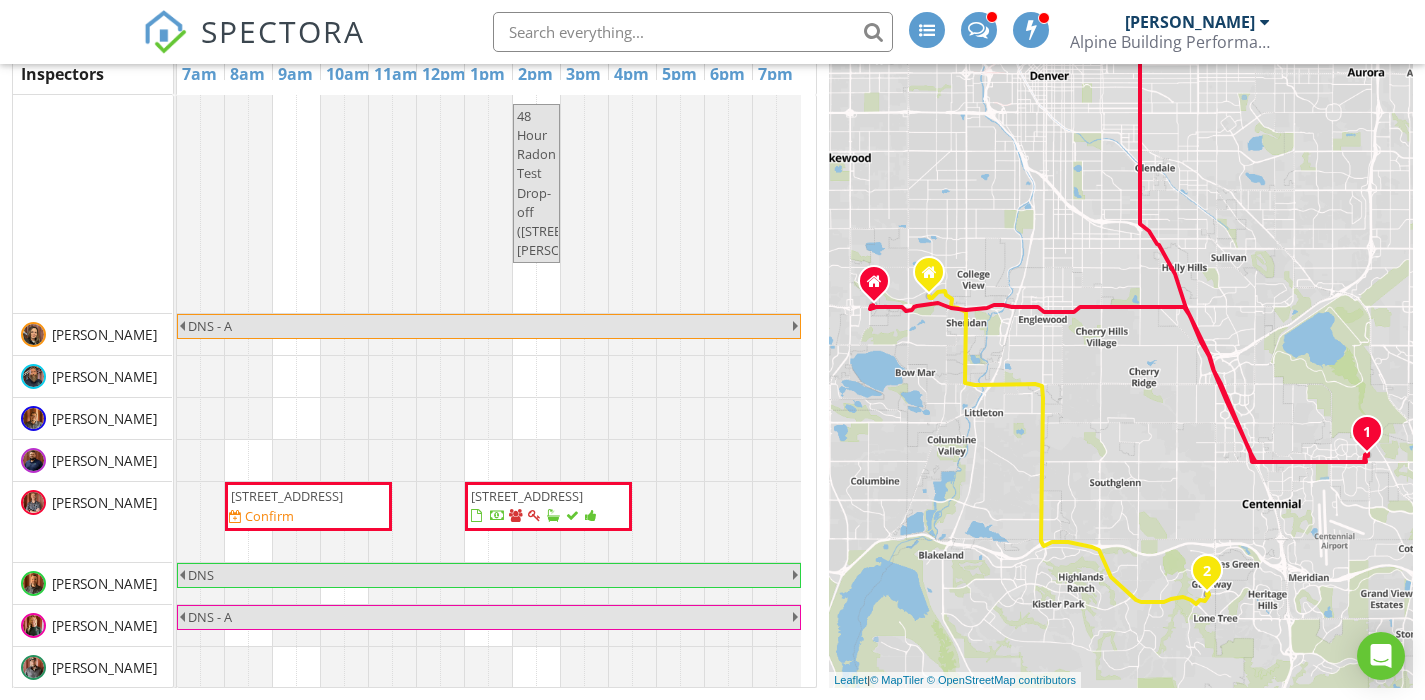 scroll, scrollTop: 154, scrollLeft: 0, axis: vertical 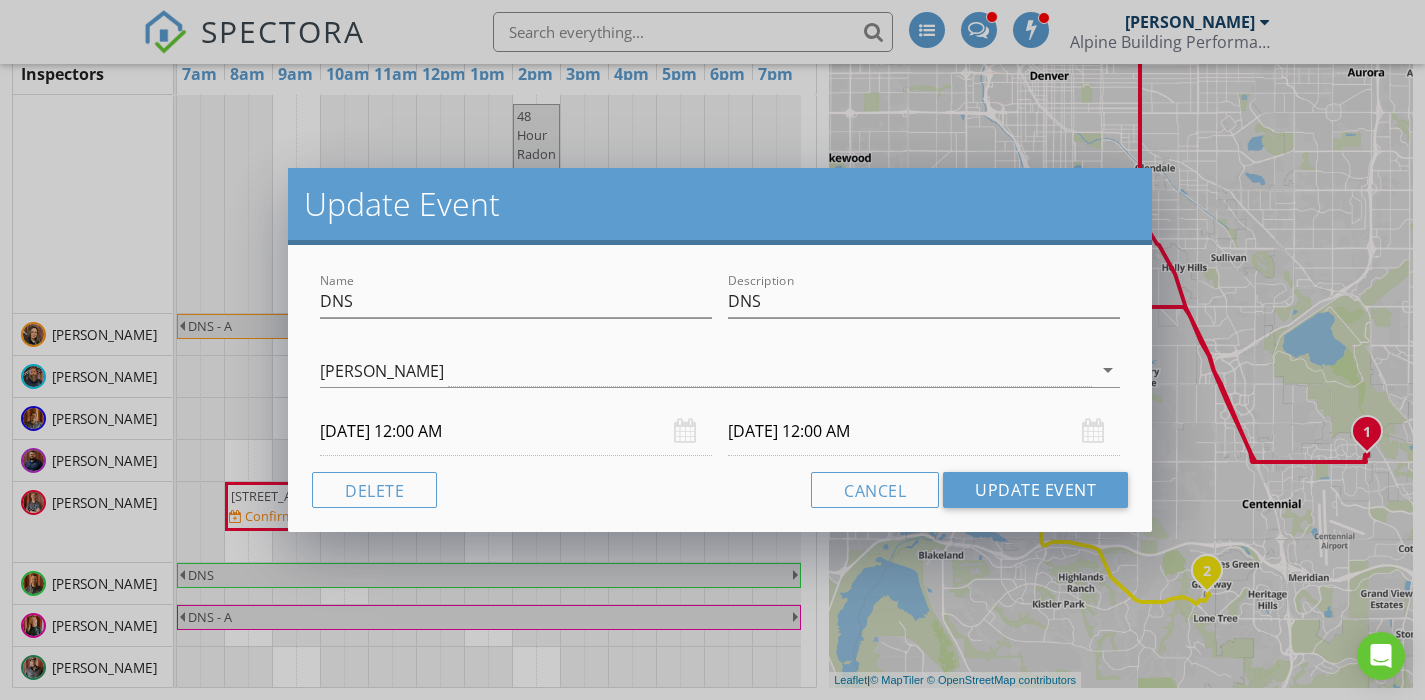 click on "Update Event   Name DNS   Description DNS   [PERSON_NAME] arrow_drop_down     [DATE] 12:00 AM   [DATE] 12:00 AM       Delete   Cancel   Update Event" at bounding box center (712, 350) 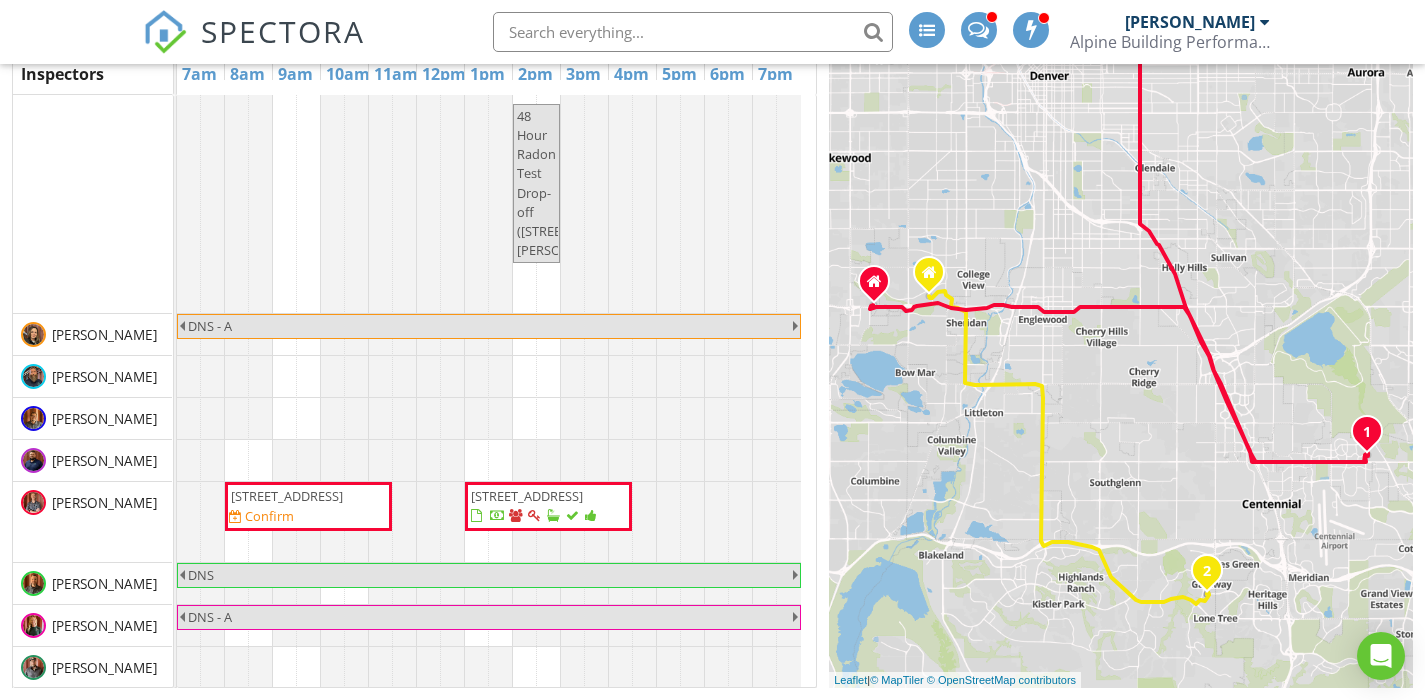 scroll, scrollTop: 137, scrollLeft: 0, axis: vertical 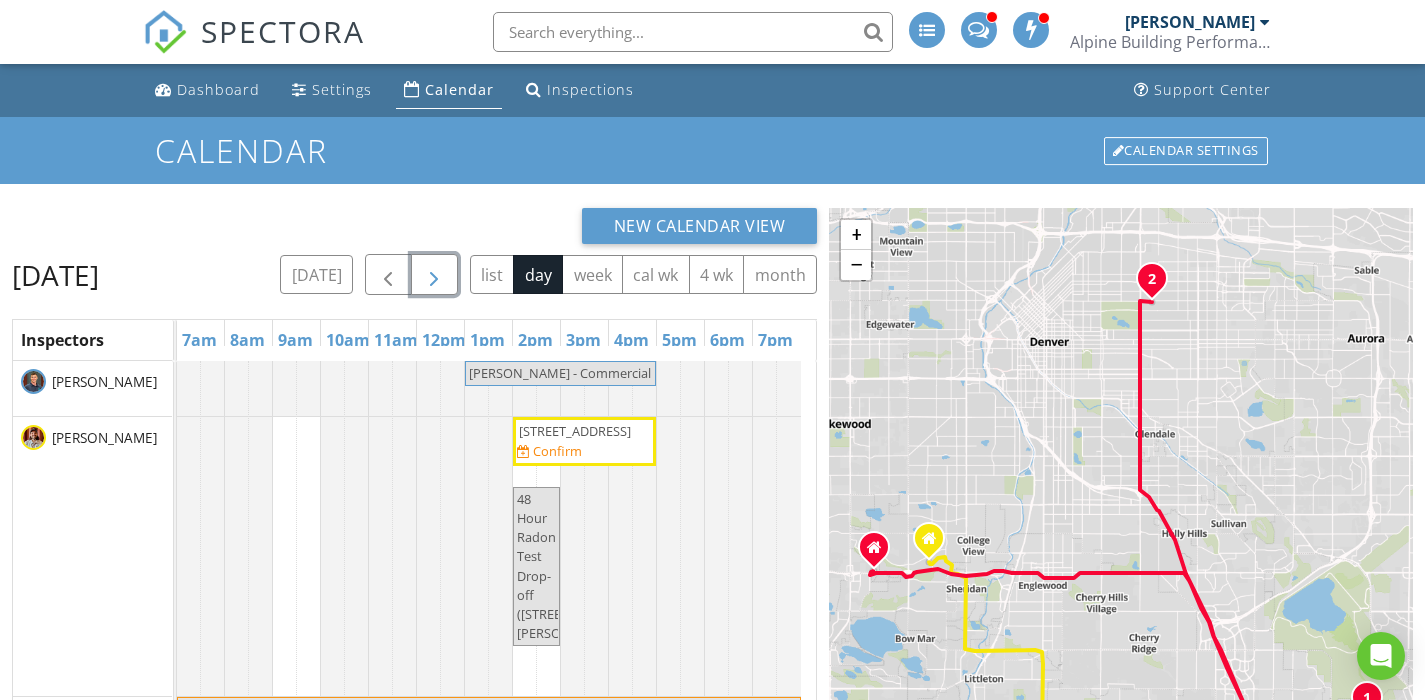 click at bounding box center (434, 275) 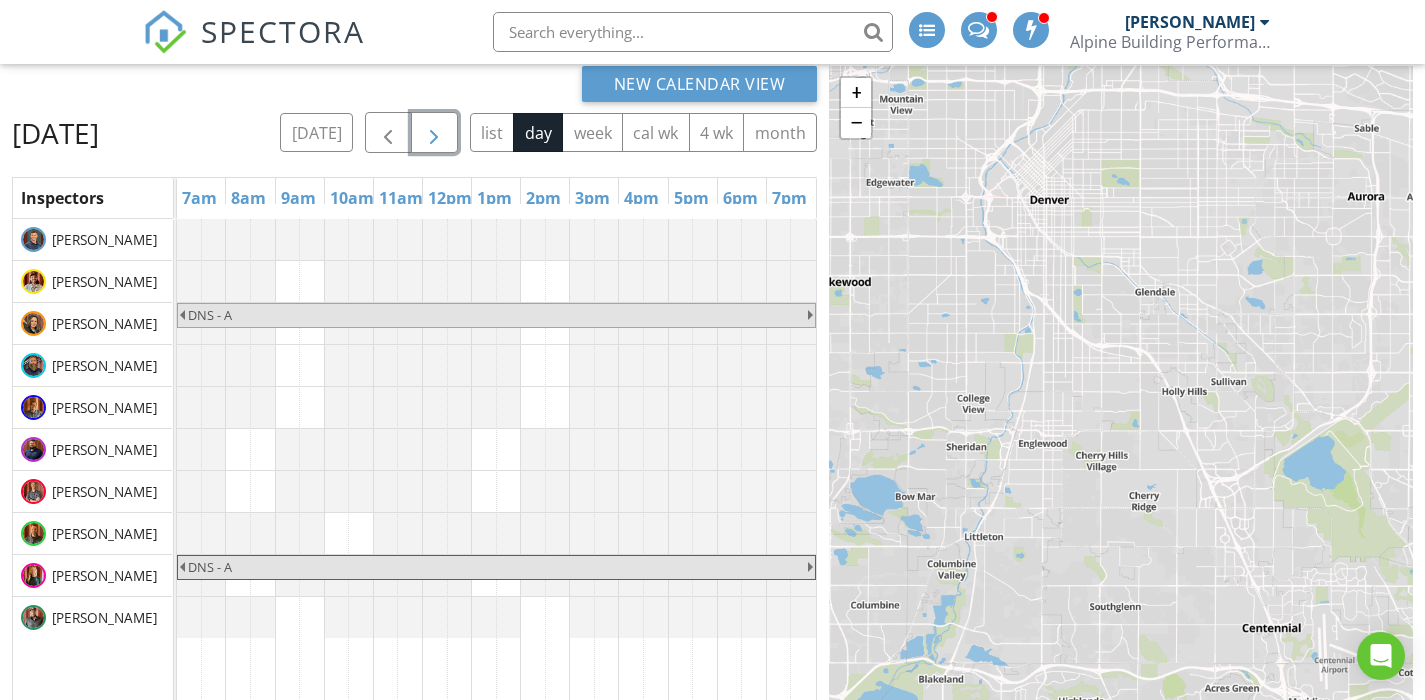 scroll, scrollTop: 0, scrollLeft: 0, axis: both 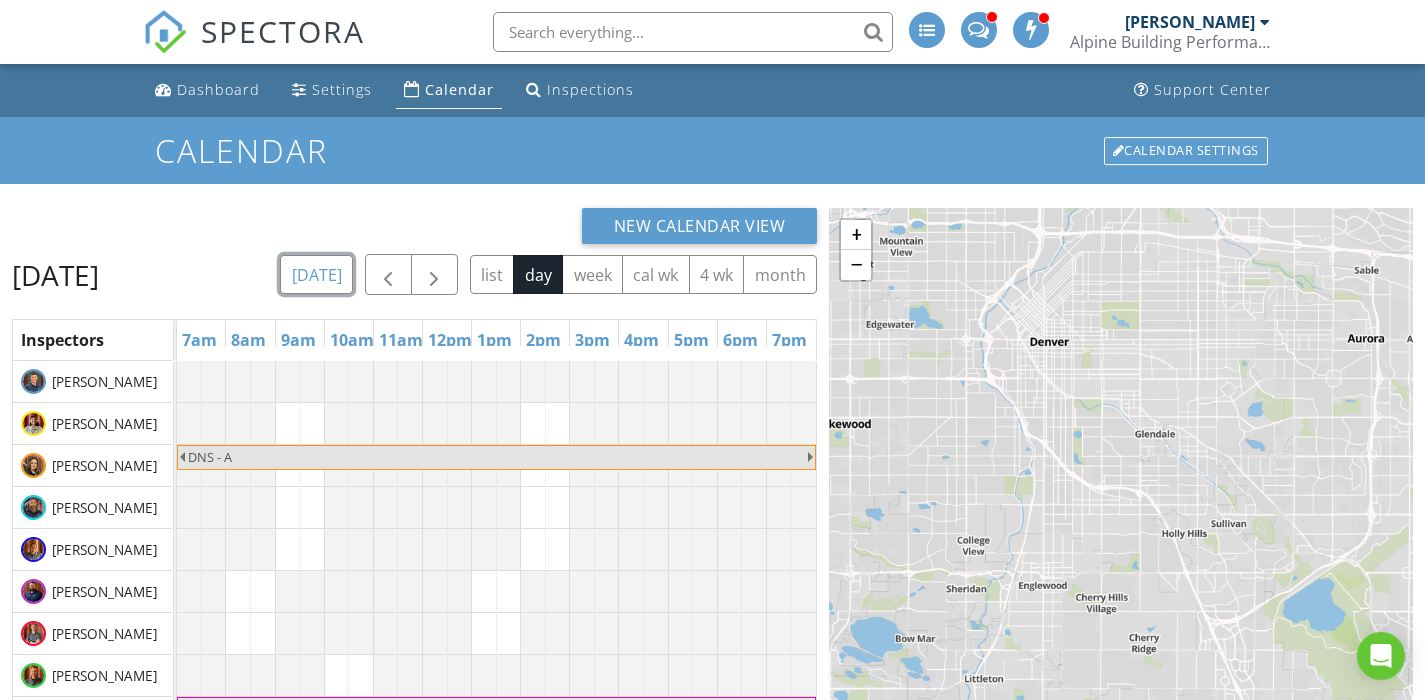 click on "[DATE]" at bounding box center (316, 274) 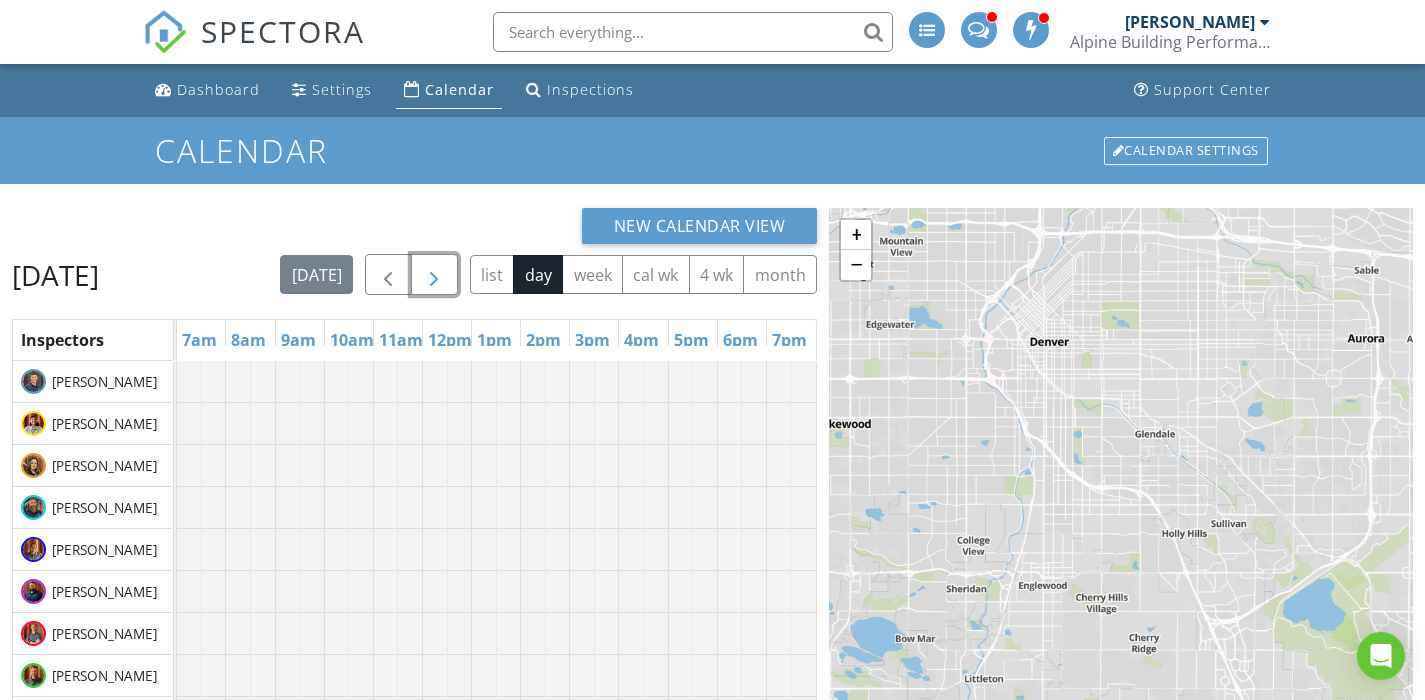 click at bounding box center [434, 275] 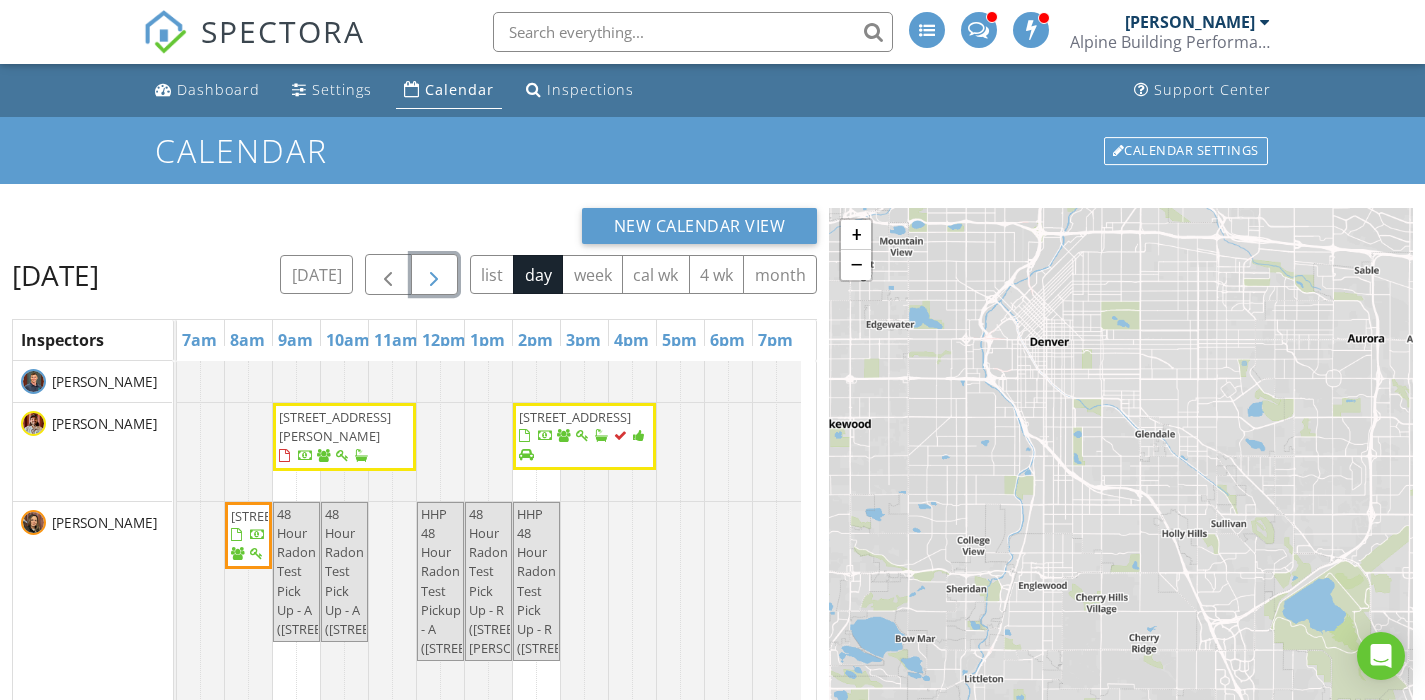 scroll, scrollTop: 191, scrollLeft: 0, axis: vertical 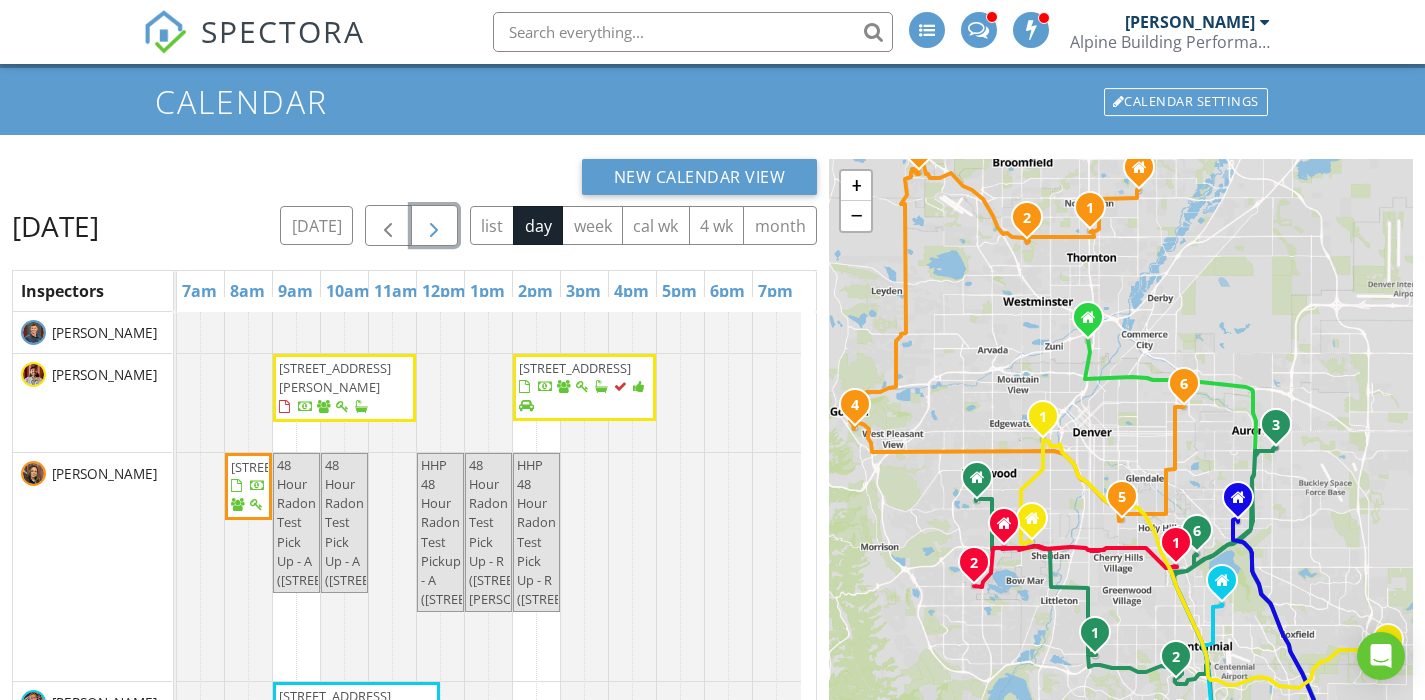 click at bounding box center [434, 226] 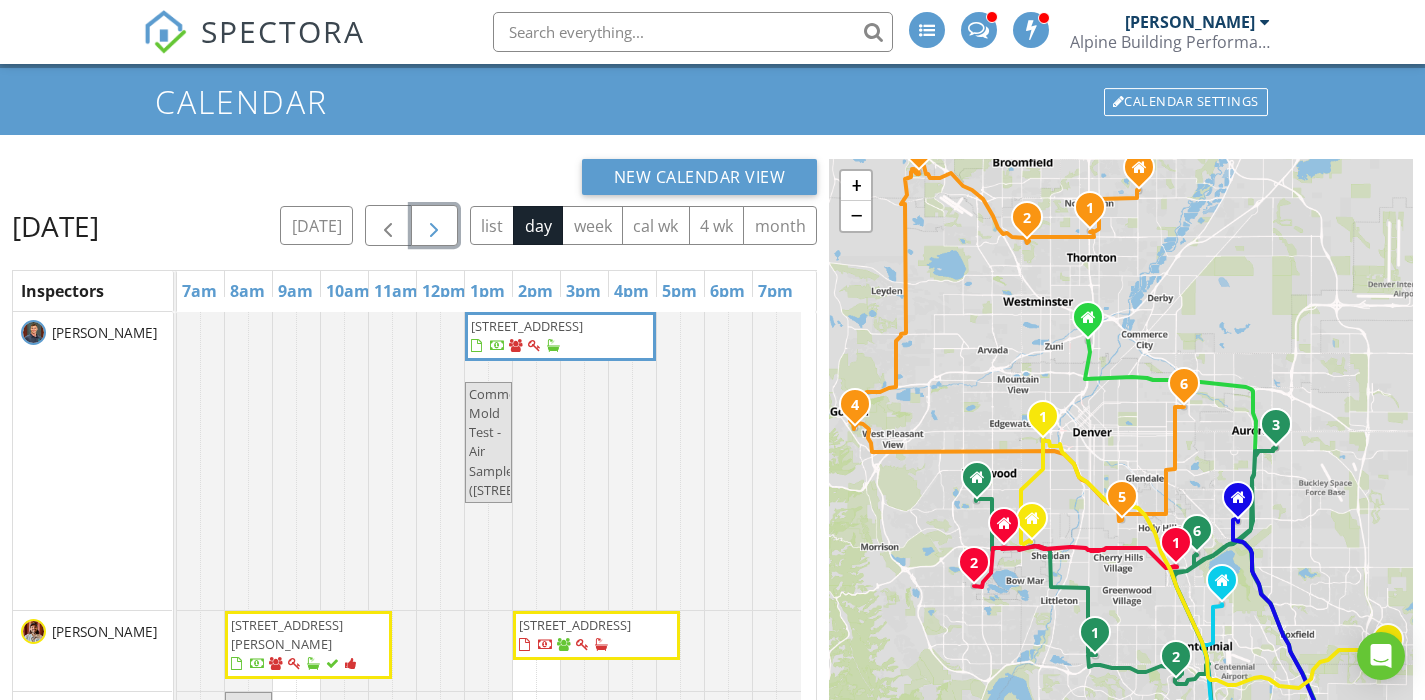 scroll, scrollTop: 8, scrollLeft: 0, axis: vertical 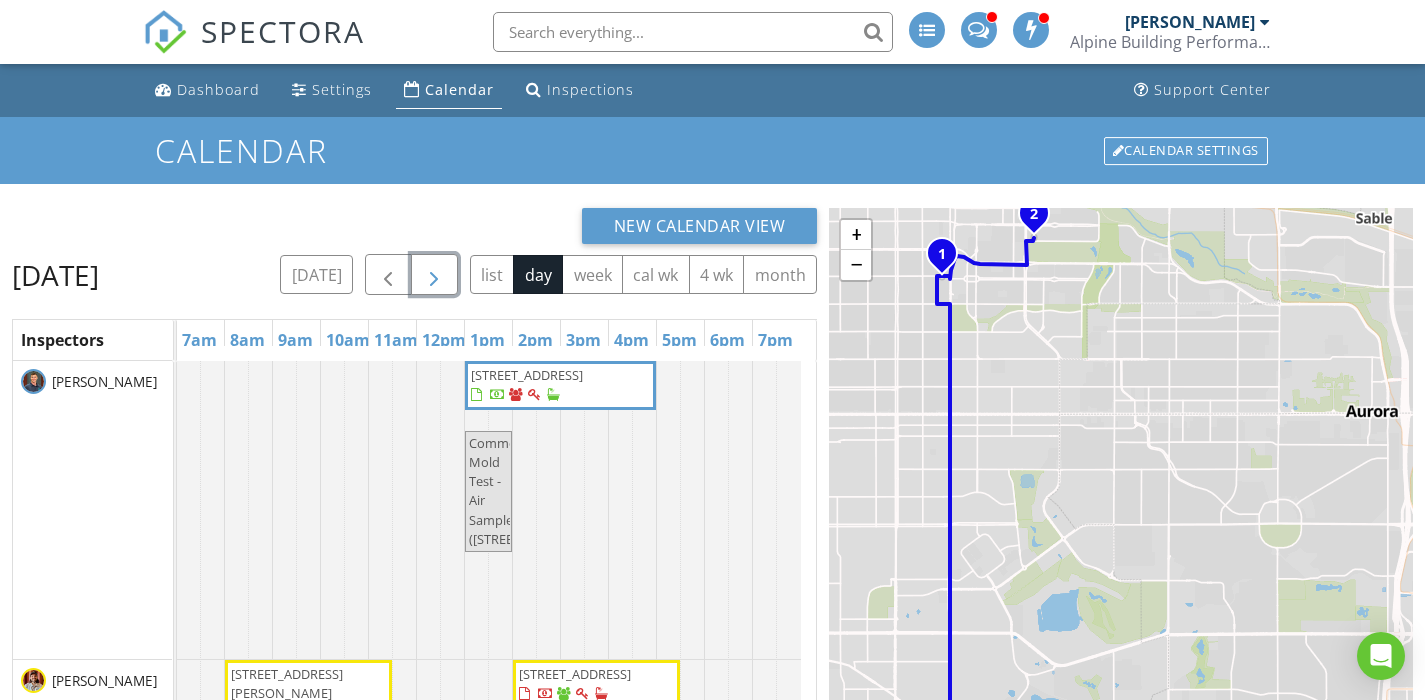 click at bounding box center [434, 274] 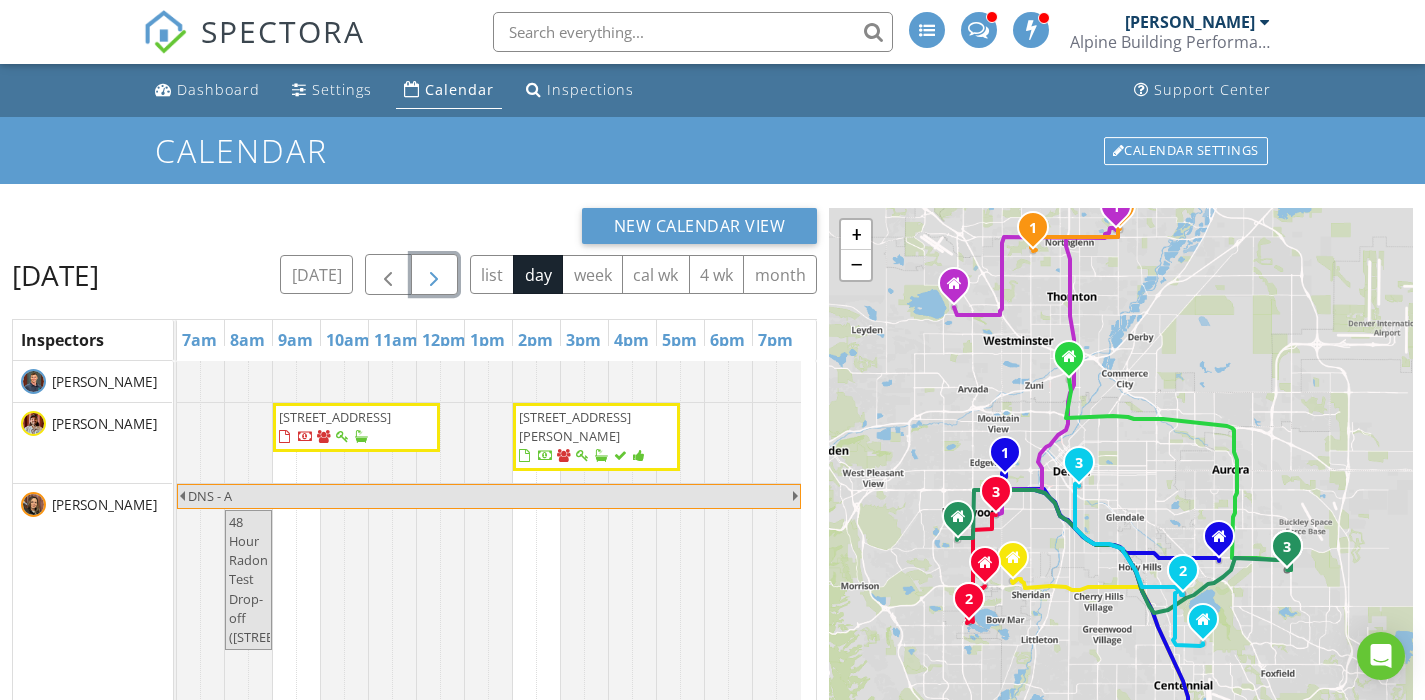 click at bounding box center [434, 275] 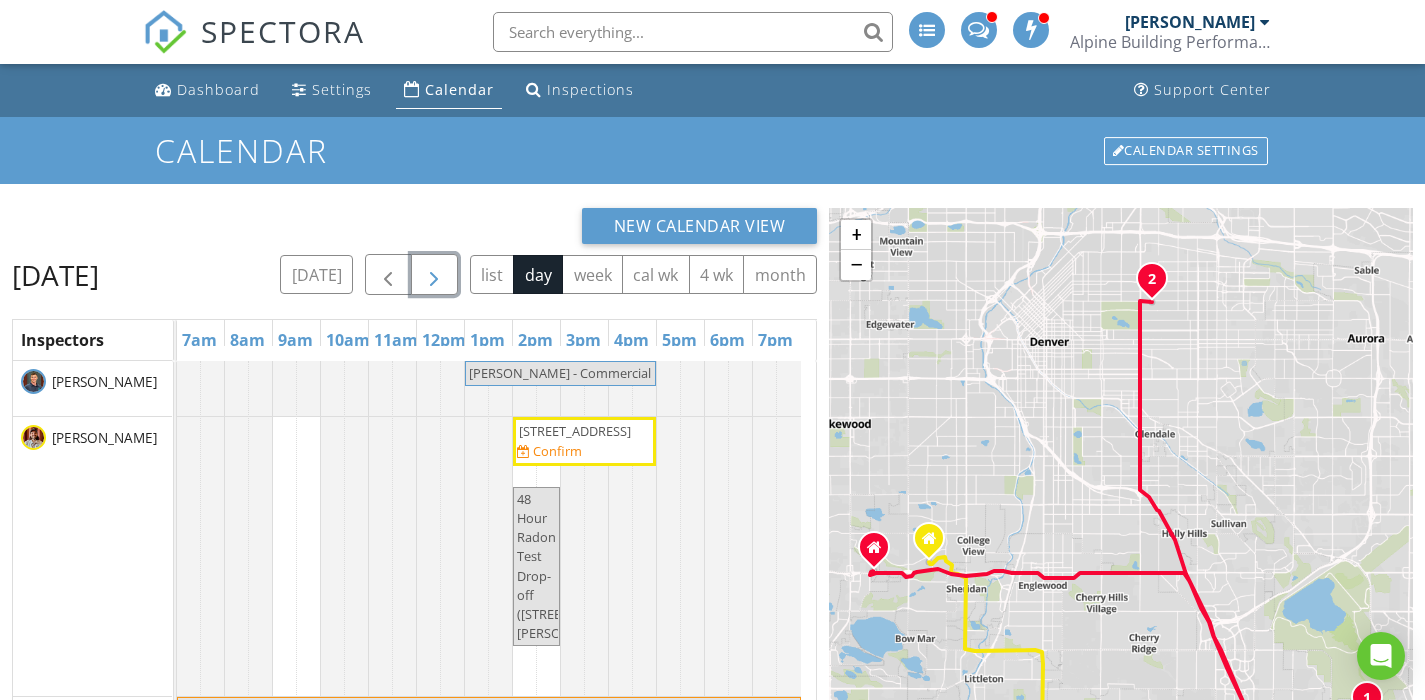click at bounding box center [434, 275] 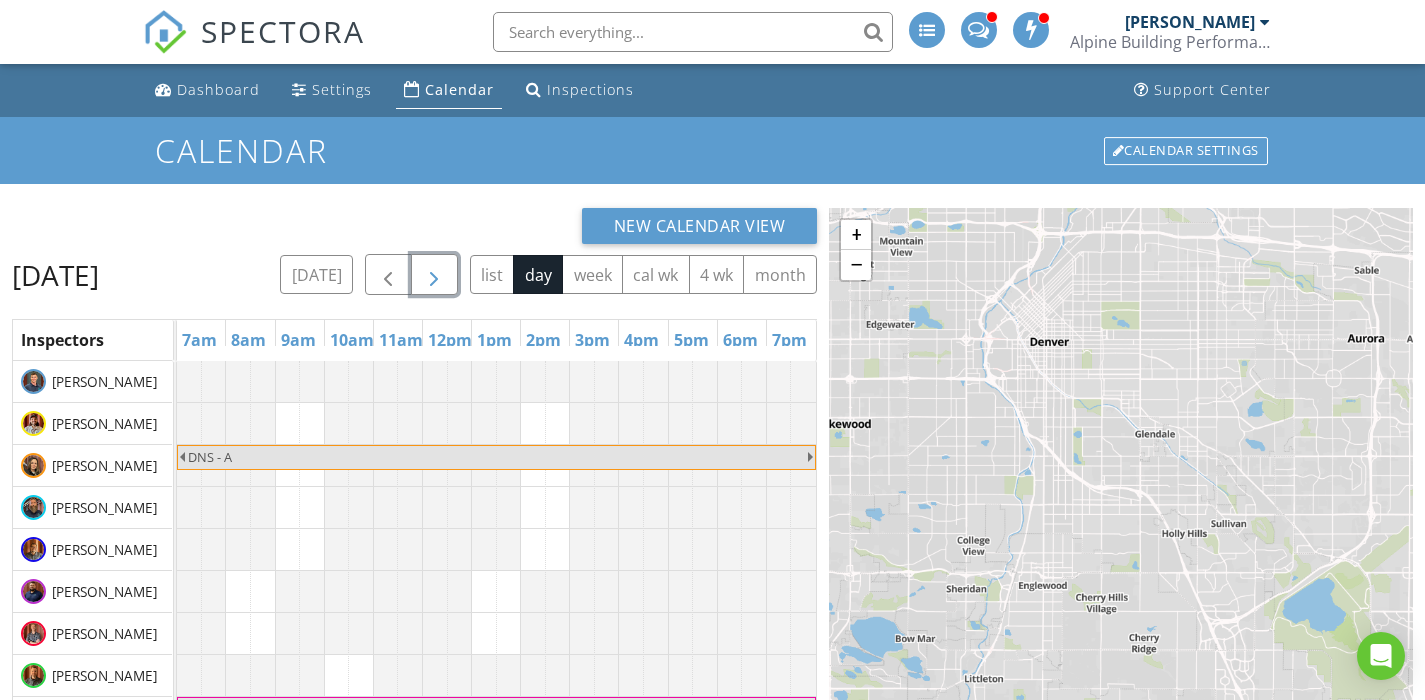 click at bounding box center (434, 275) 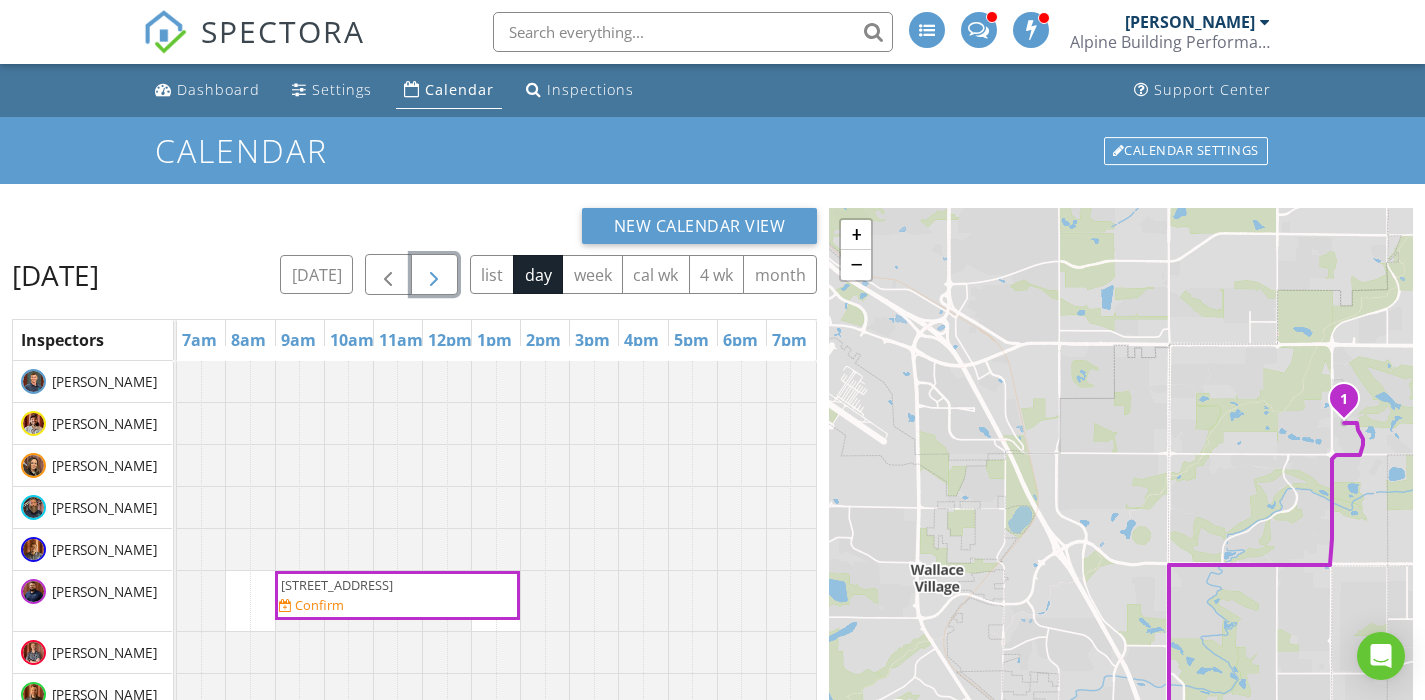 click at bounding box center (434, 275) 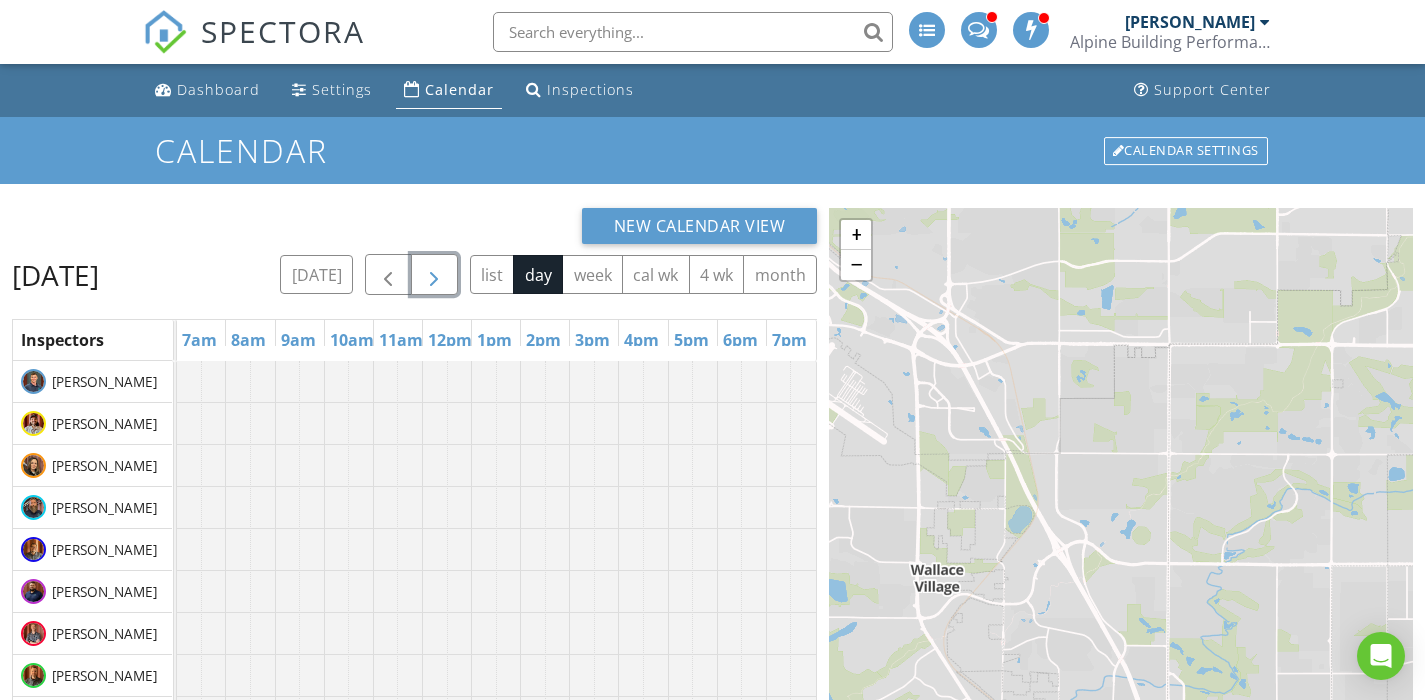 click at bounding box center (434, 275) 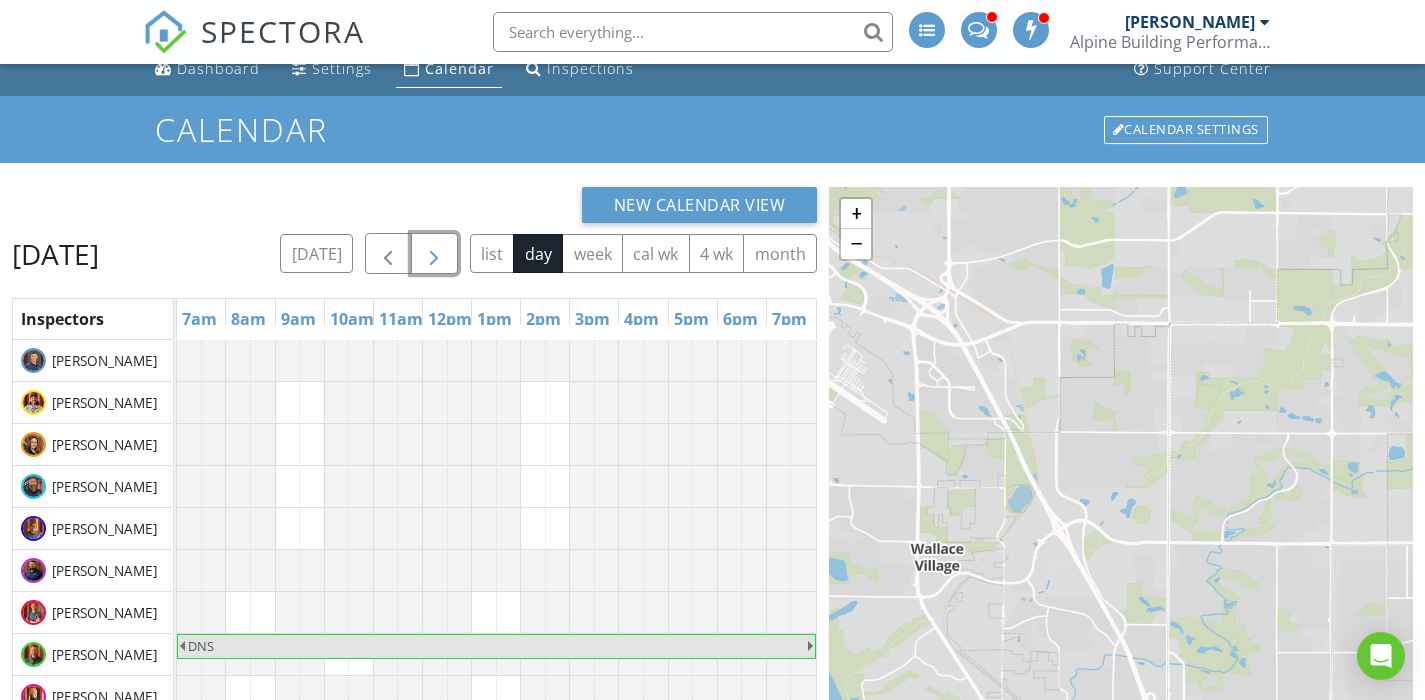 scroll, scrollTop: 0, scrollLeft: 0, axis: both 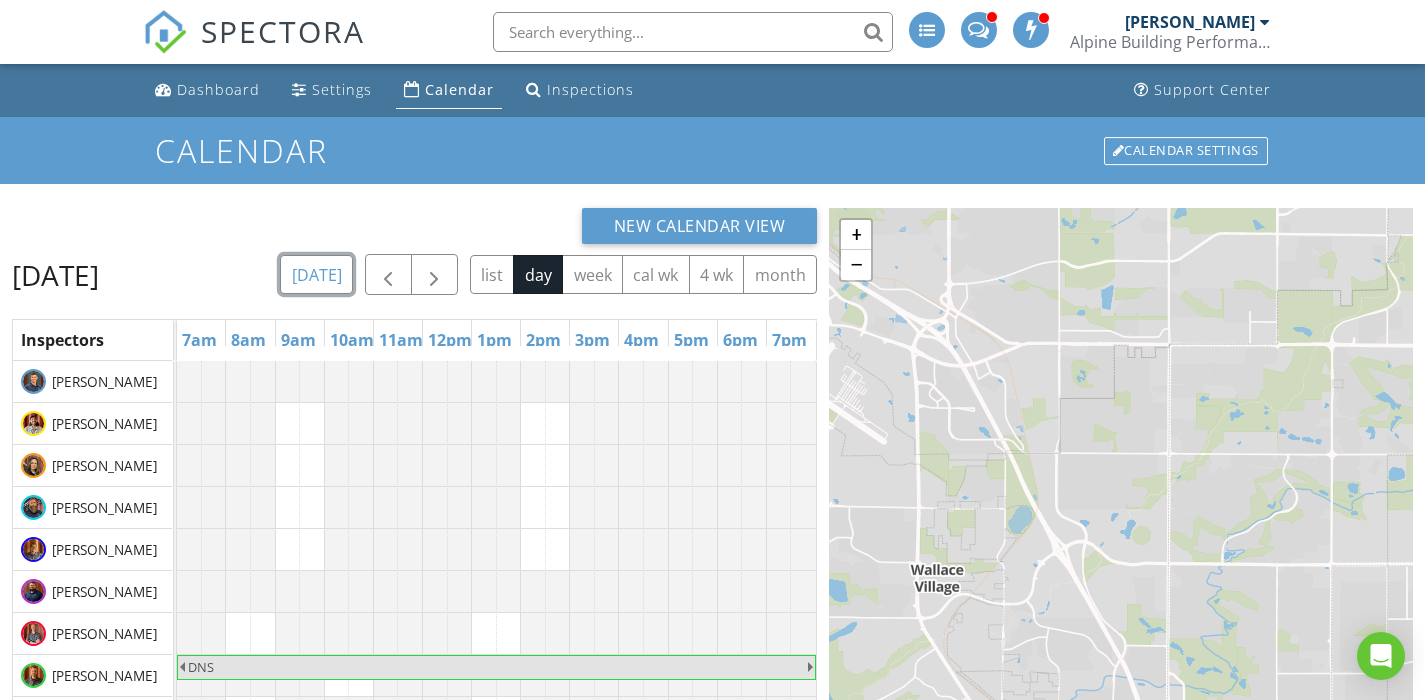 click on "[DATE]" at bounding box center (316, 274) 